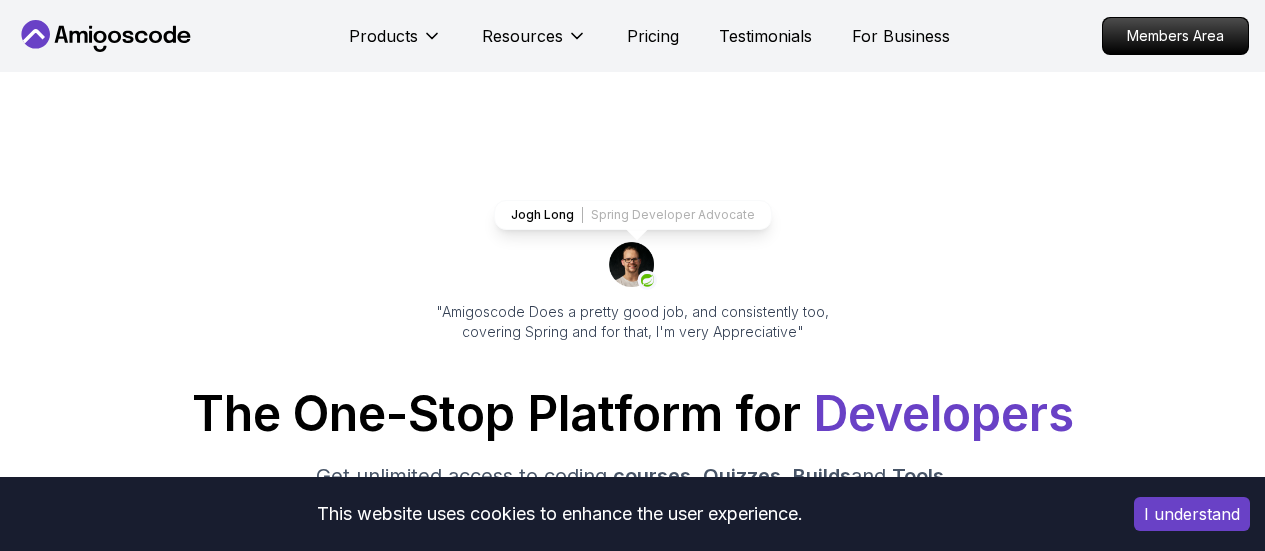 scroll, scrollTop: 0, scrollLeft: 0, axis: both 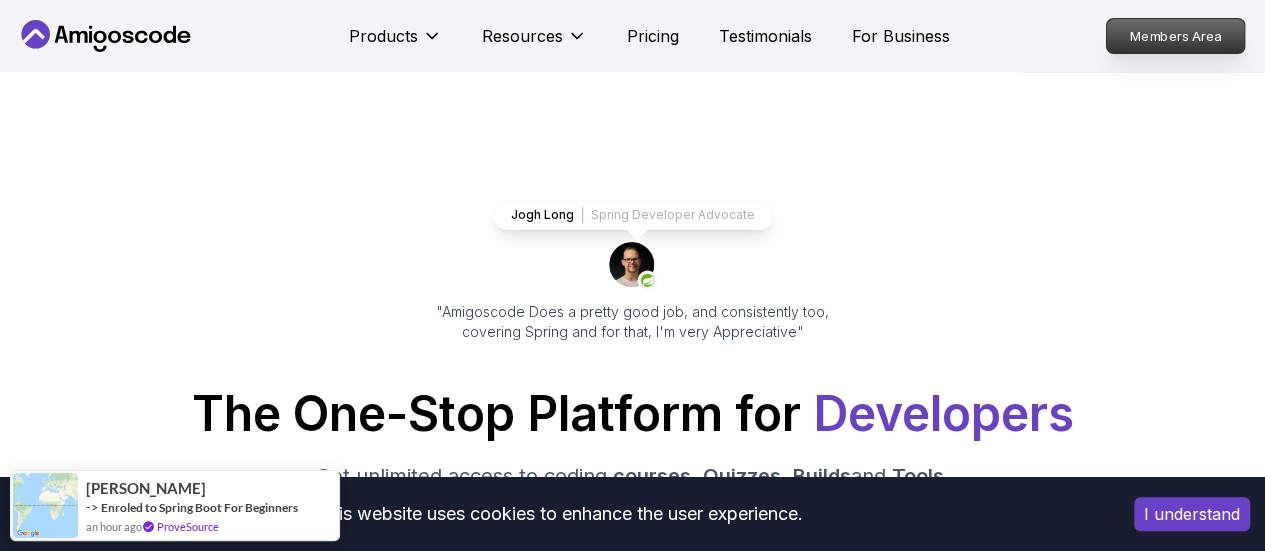 click on "Members Area" at bounding box center (1176, 36) 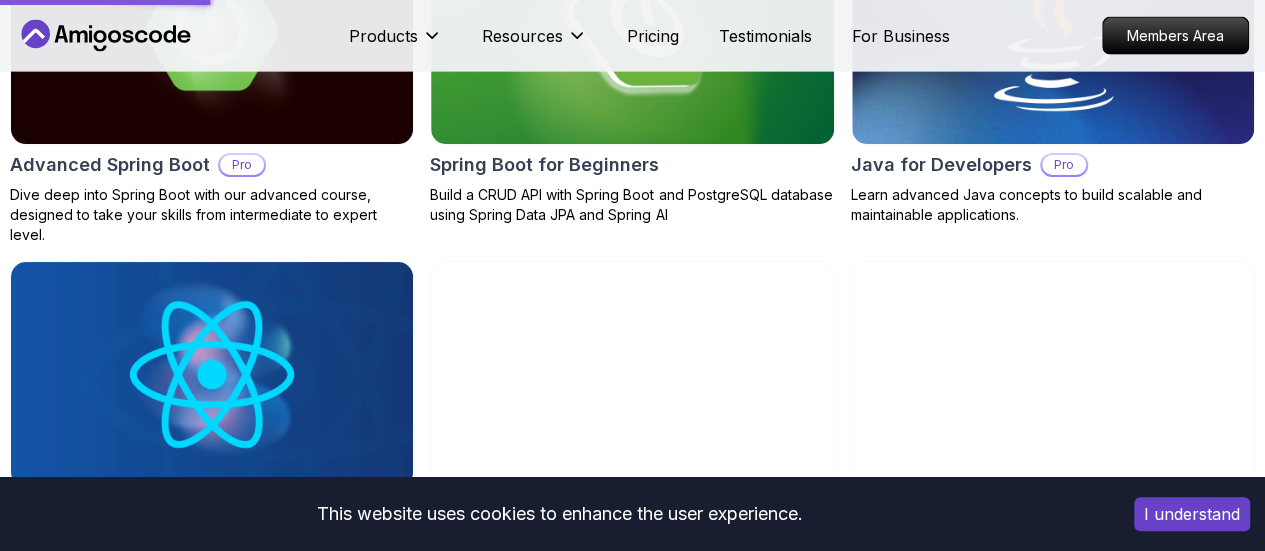 scroll, scrollTop: 2566, scrollLeft: 0, axis: vertical 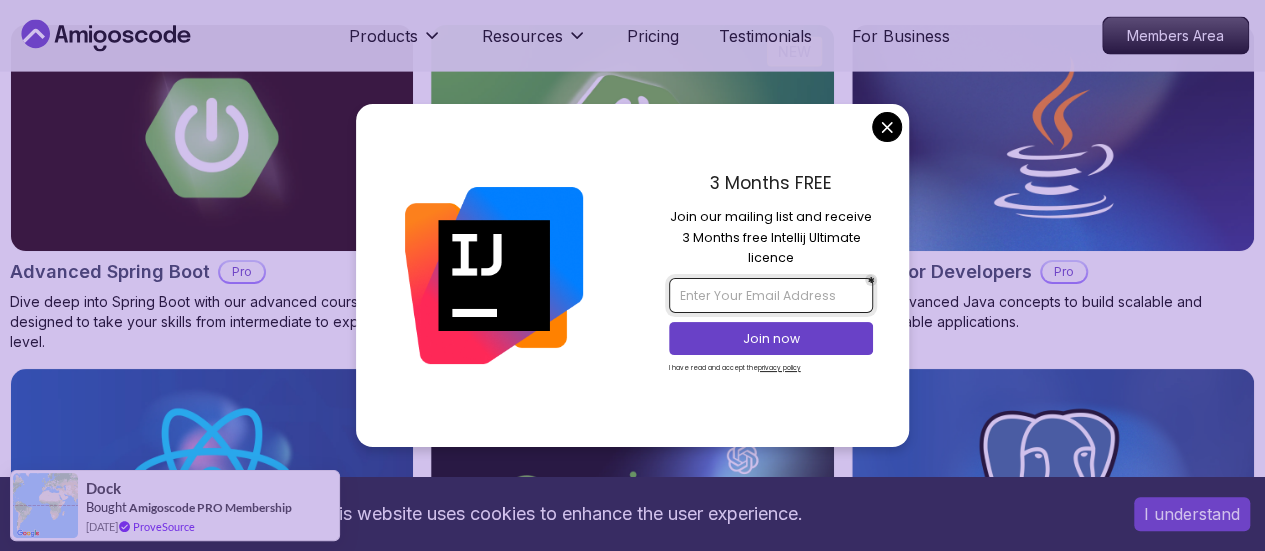 click at bounding box center [771, 295] 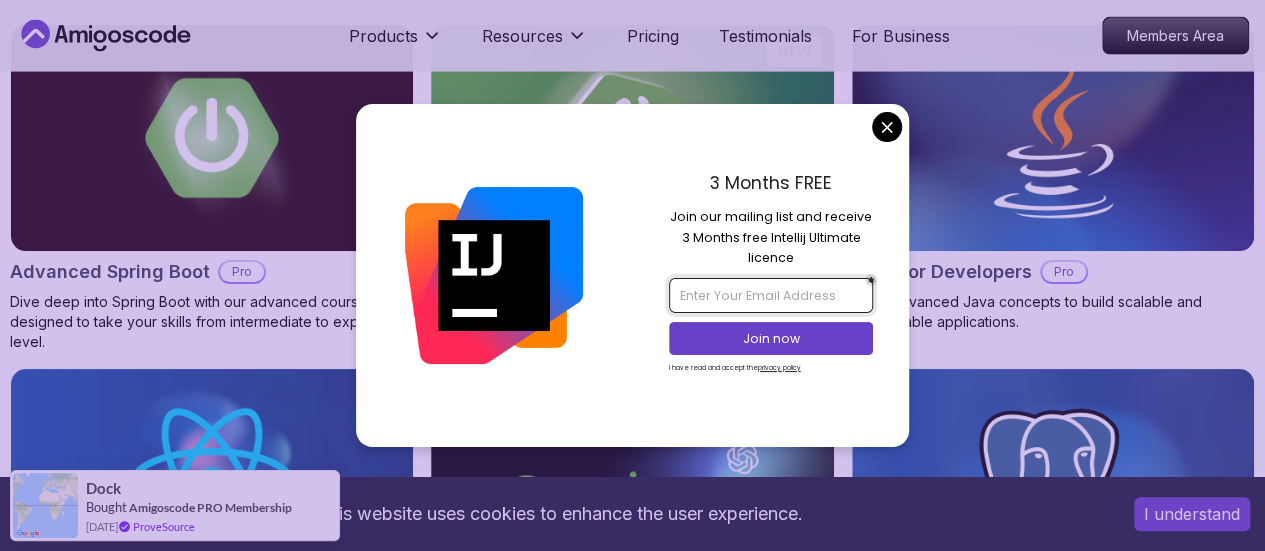 type on "rwasiboa@gmail.com" 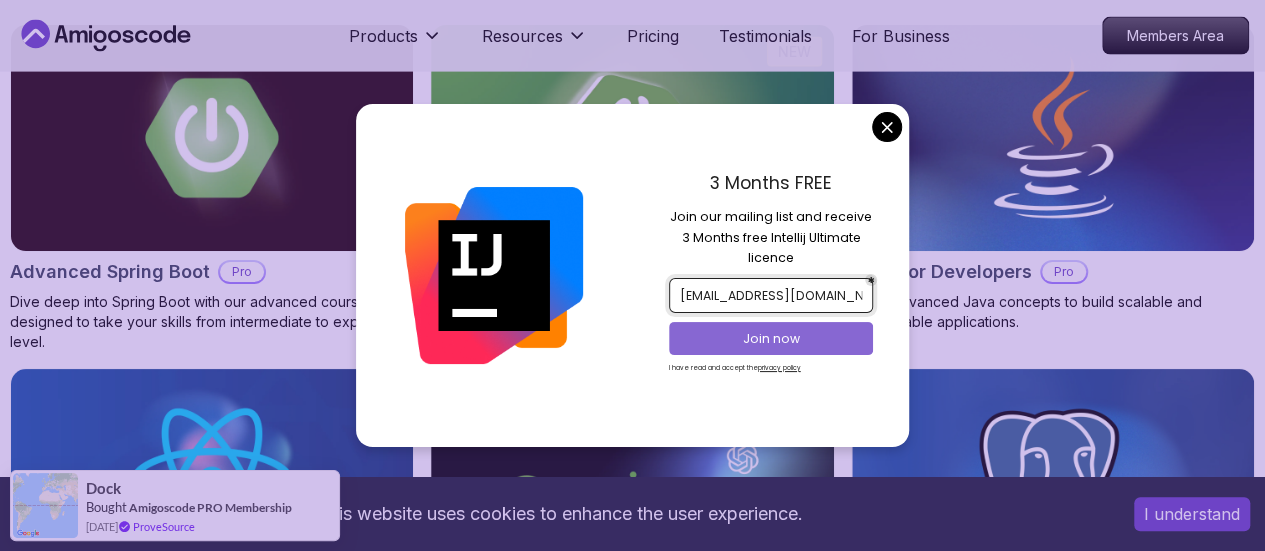 click on "Join now" at bounding box center [771, 339] 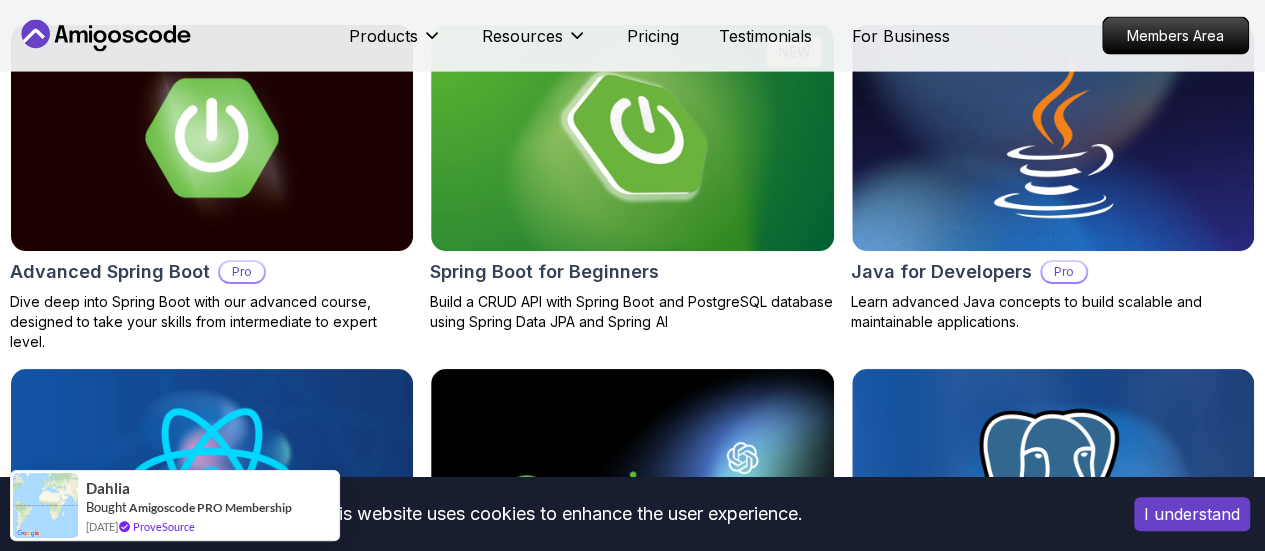 click on "This website uses cookies to enhance the user experience. I understand Products Resources Pricing Testimonials For Business Members Area Products Resources Pricing Testimonials For Business Members Area Jogh Long Spring Developer Advocate "Amigoscode Does a pretty good job, and consistently too, covering Spring and for that, I'm very Appreciative" The One-Stop Platform for   Developers Get unlimited access to coding   courses ,   Quizzes ,   Builds  and   Tools . Start your journey or level up your career with Amigoscode today! Start for Free https://amigoscode.com/dashboard OUR AMIGO STUDENTS WORK IN TOP COMPANIES Courses Builds Discover Amigoscode's Latest   Premium Courses! Get unlimited access to coding   courses ,   Quizzes ,   Builds  and   Tools . Start your journey or level up your career with Amigoscode today! Browse all  courses Advanced Spring Boot Pro Dive deep into Spring Boot with our advanced course, designed to take your skills from intermediate to expert level. NEW Spring Boot for Beginners" at bounding box center (632, 4082) 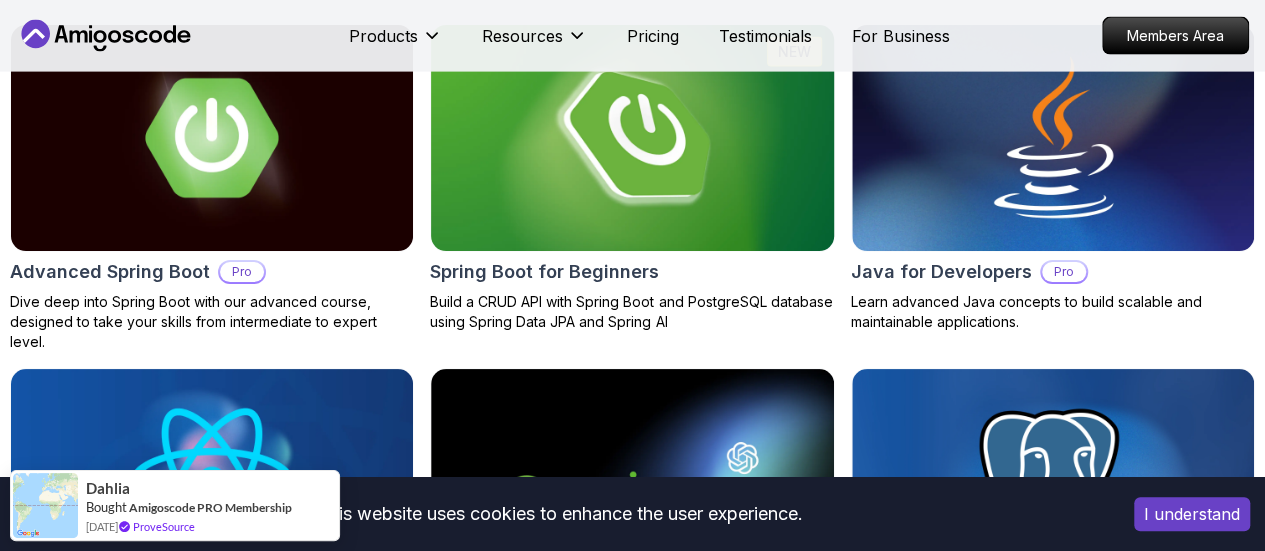 click on "Spring Boot for Beginners" at bounding box center (544, 272) 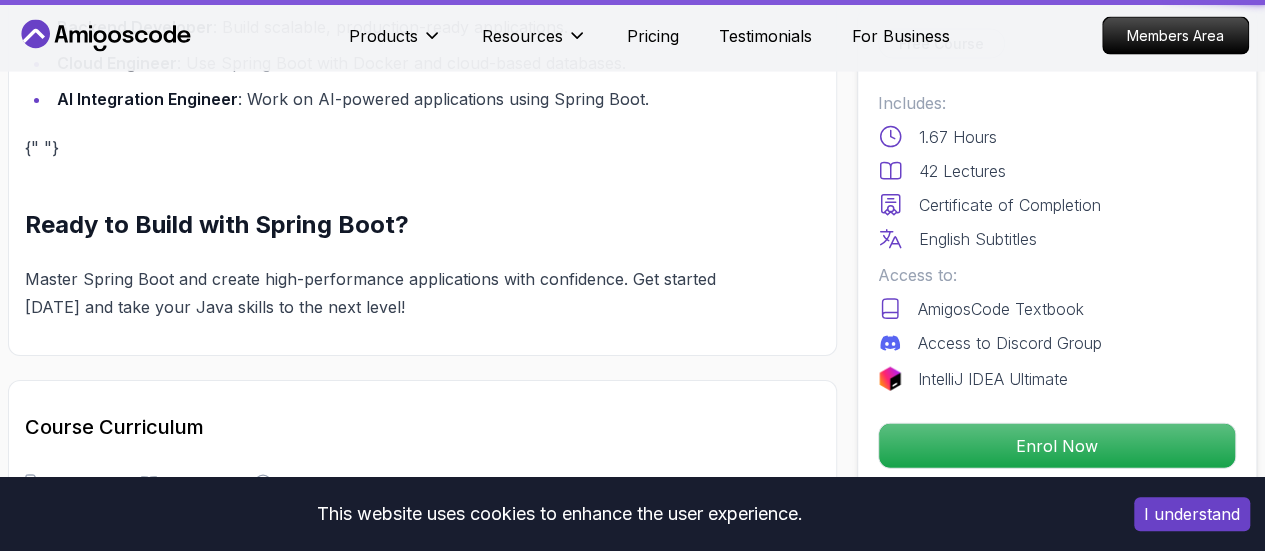 scroll, scrollTop: 0, scrollLeft: 0, axis: both 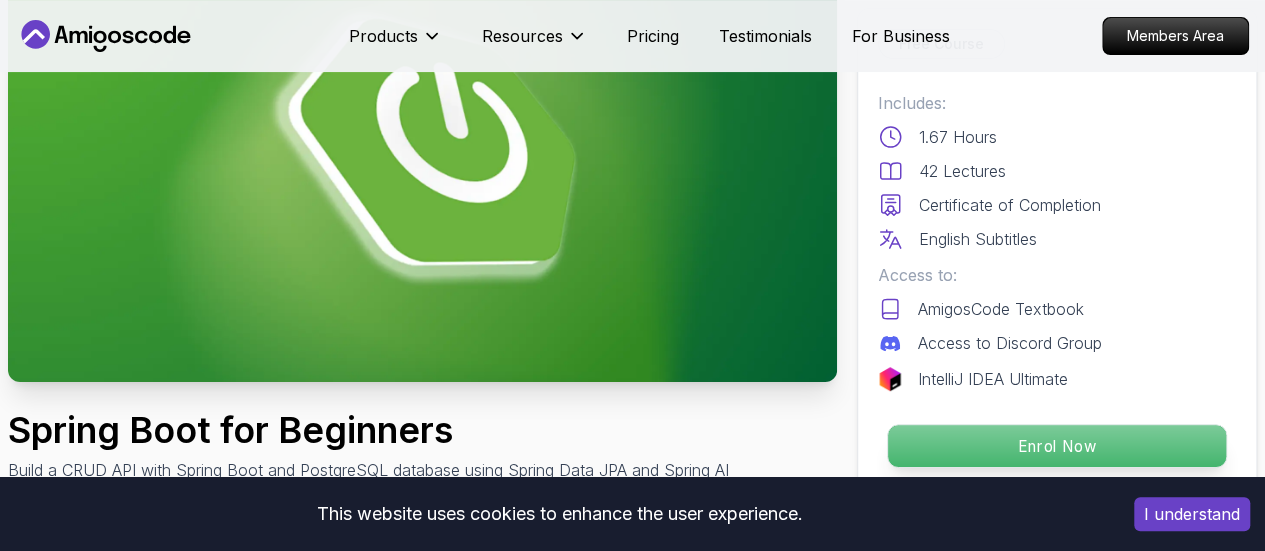 click on "Enrol Now" at bounding box center [1057, 446] 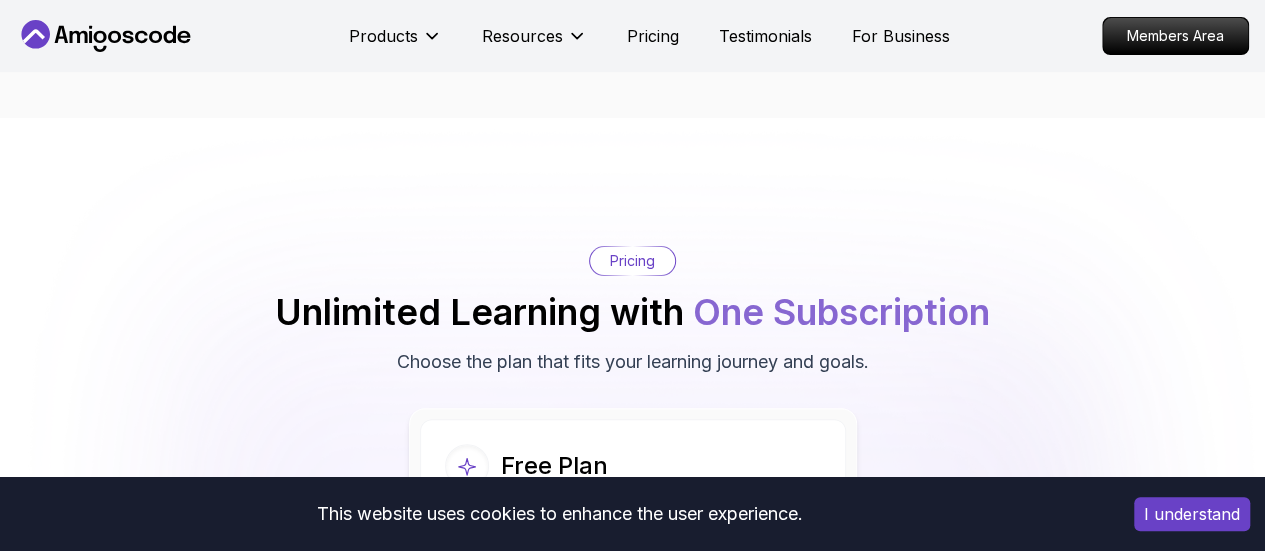 scroll, scrollTop: 4015, scrollLeft: 0, axis: vertical 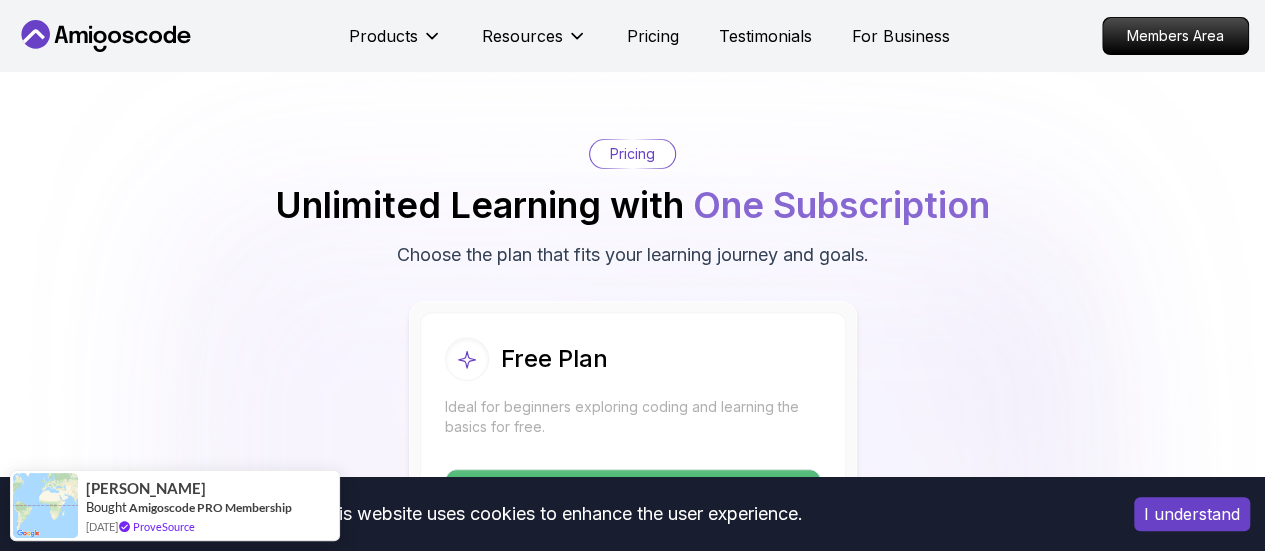 click on "I understand" at bounding box center [1192, 514] 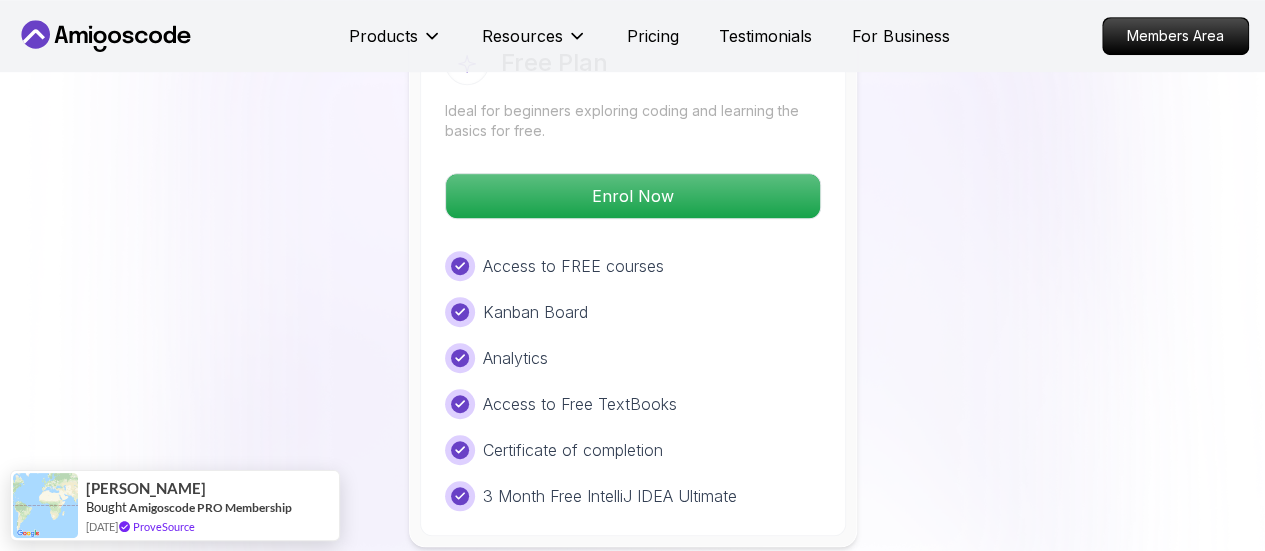 scroll, scrollTop: 4338, scrollLeft: 0, axis: vertical 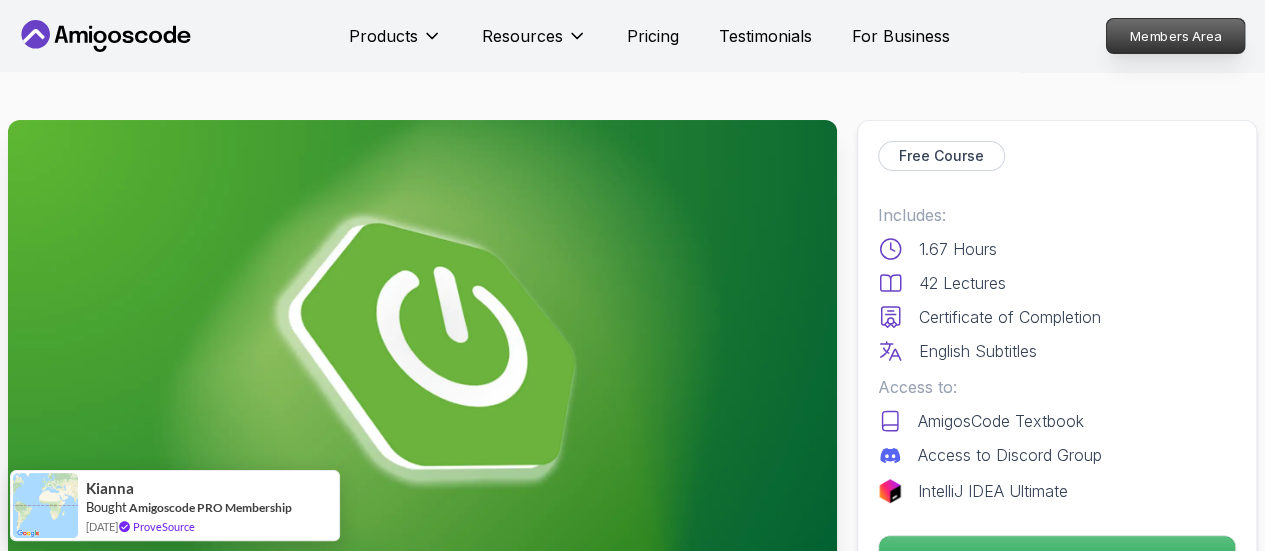 click on "Members Area" at bounding box center (1176, 36) 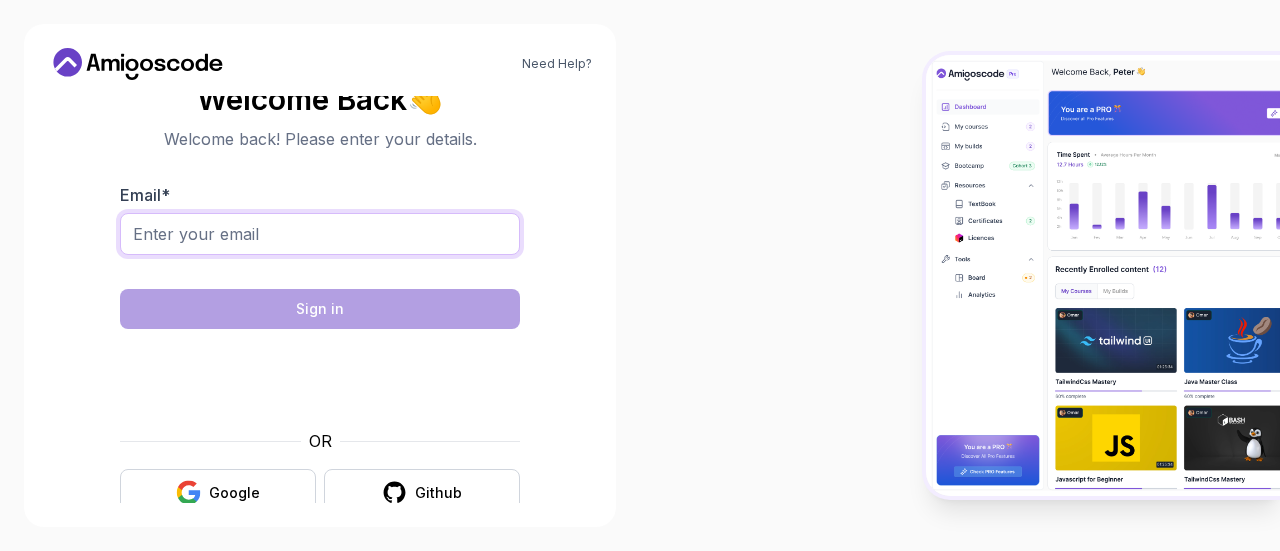 click on "Email *" at bounding box center [320, 234] 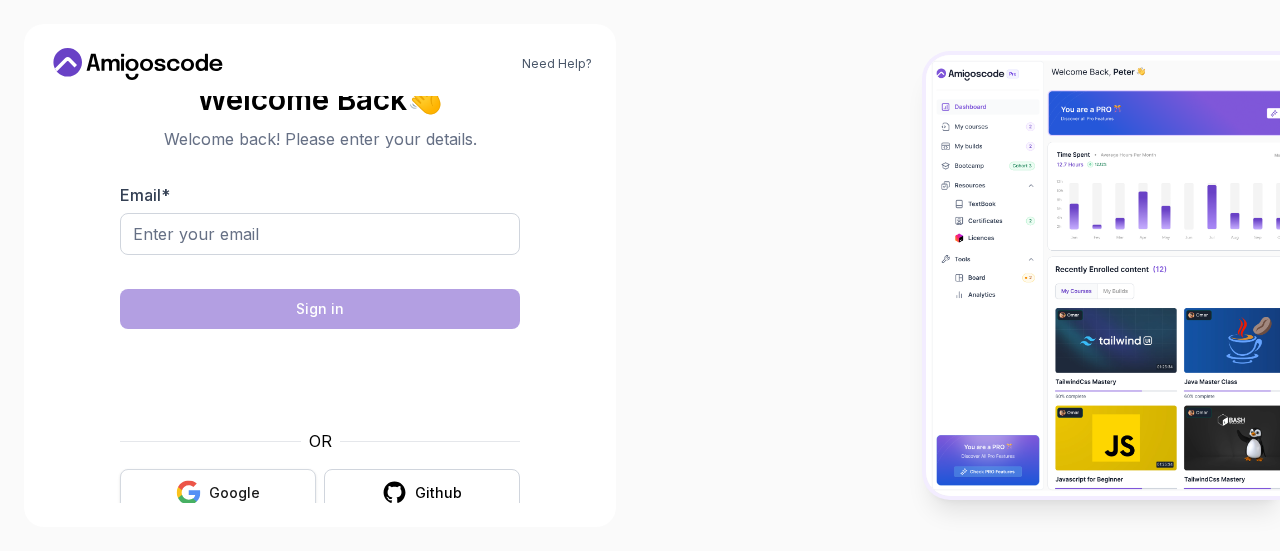 click on "Google" at bounding box center [218, 492] 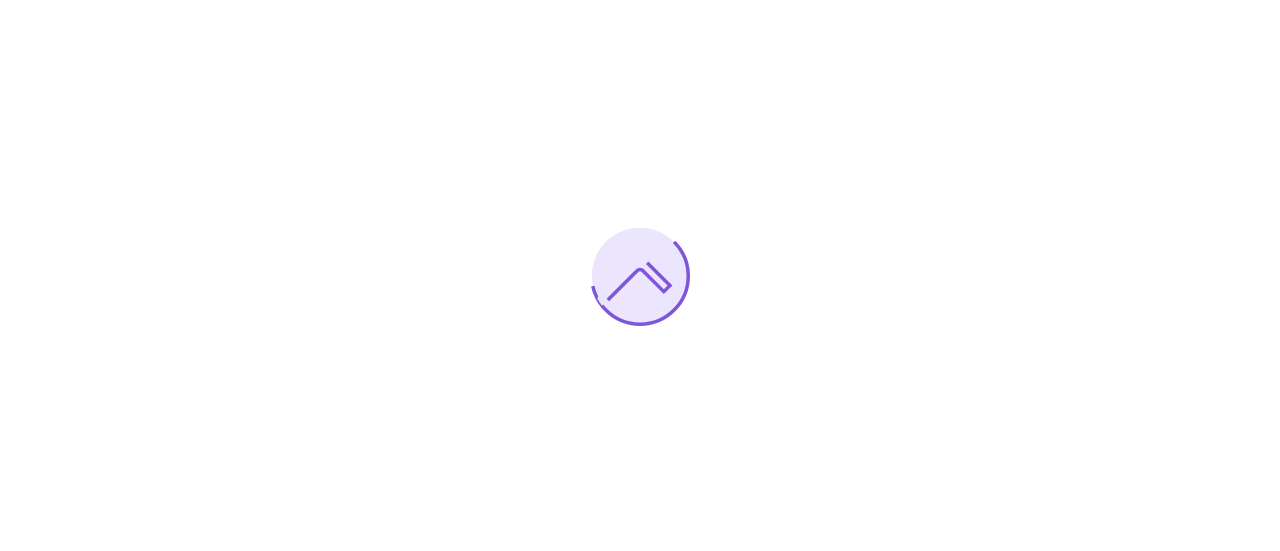 scroll, scrollTop: 0, scrollLeft: 0, axis: both 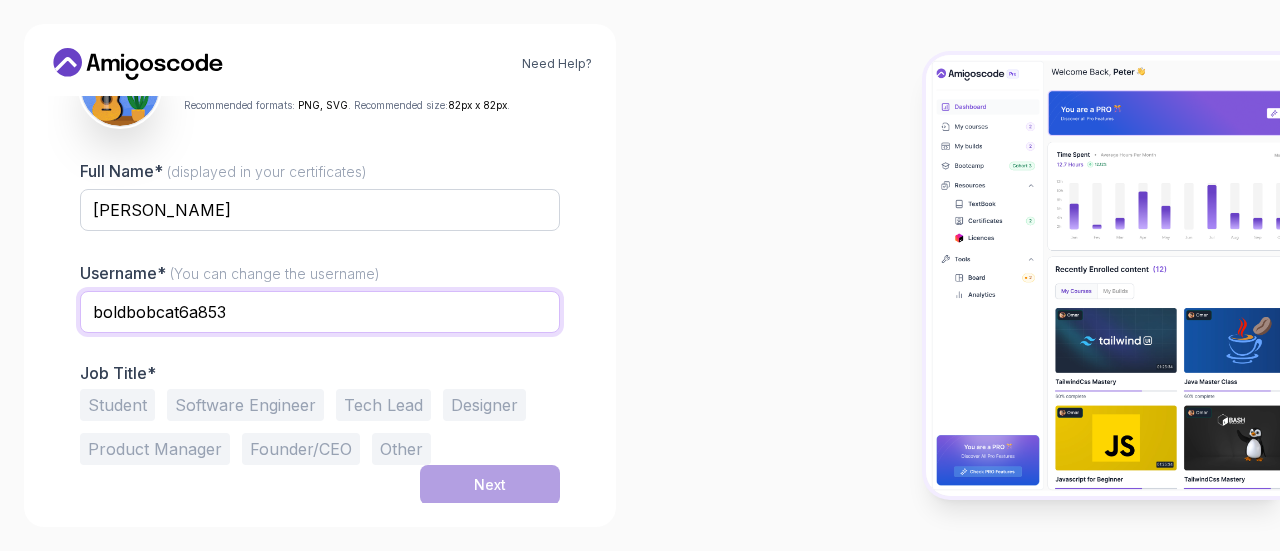click on "boldbobcat6a853" at bounding box center [320, 312] 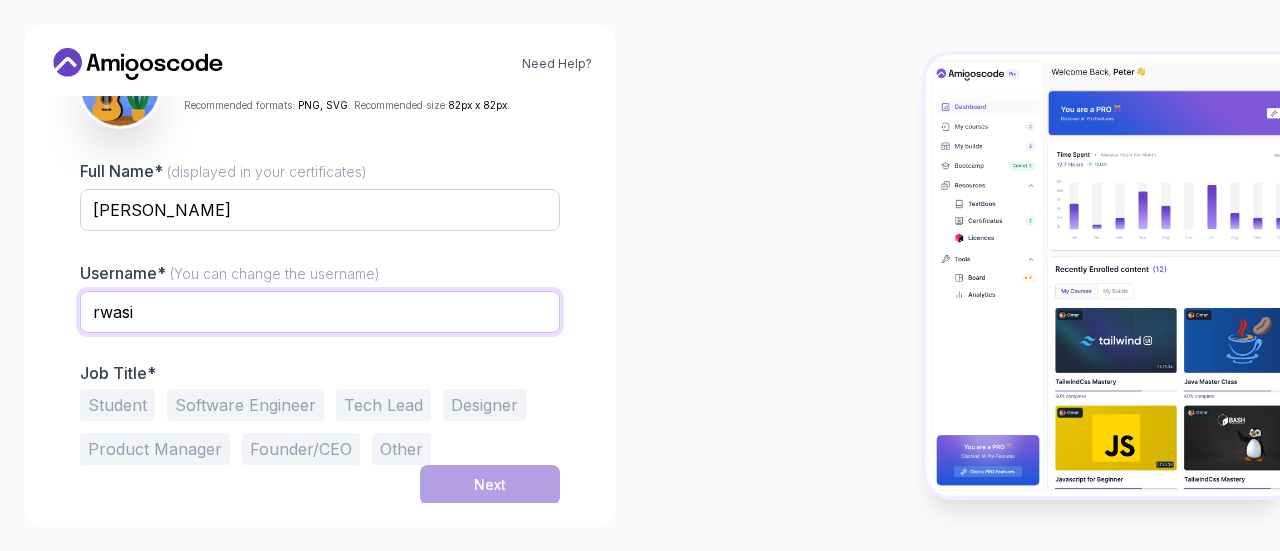 click on "rwasi" at bounding box center [320, 312] 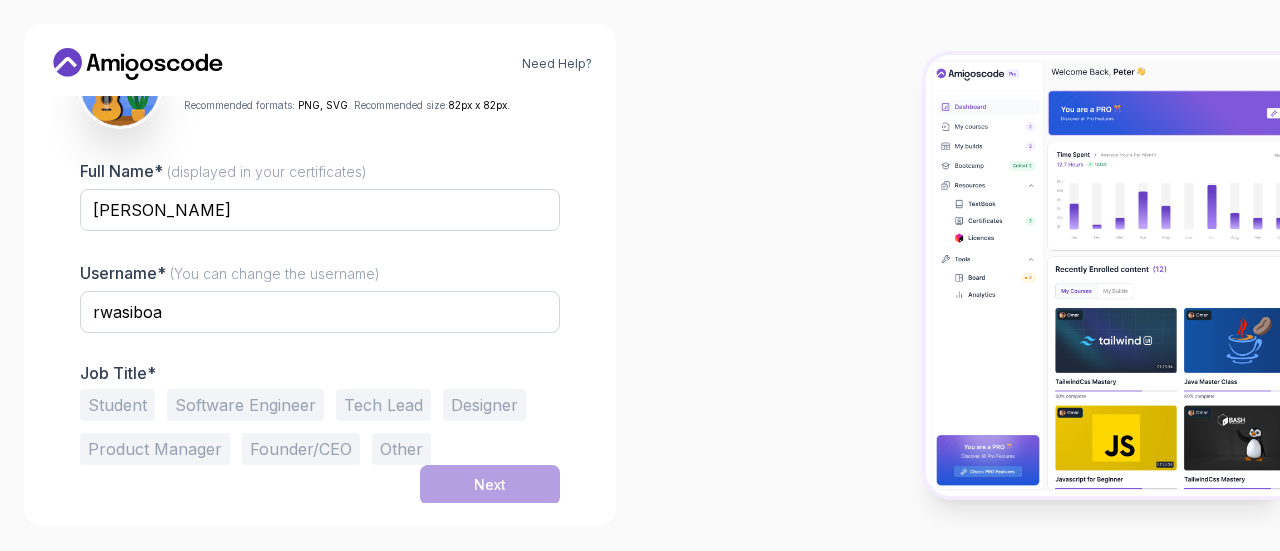 click at bounding box center [960, 275] 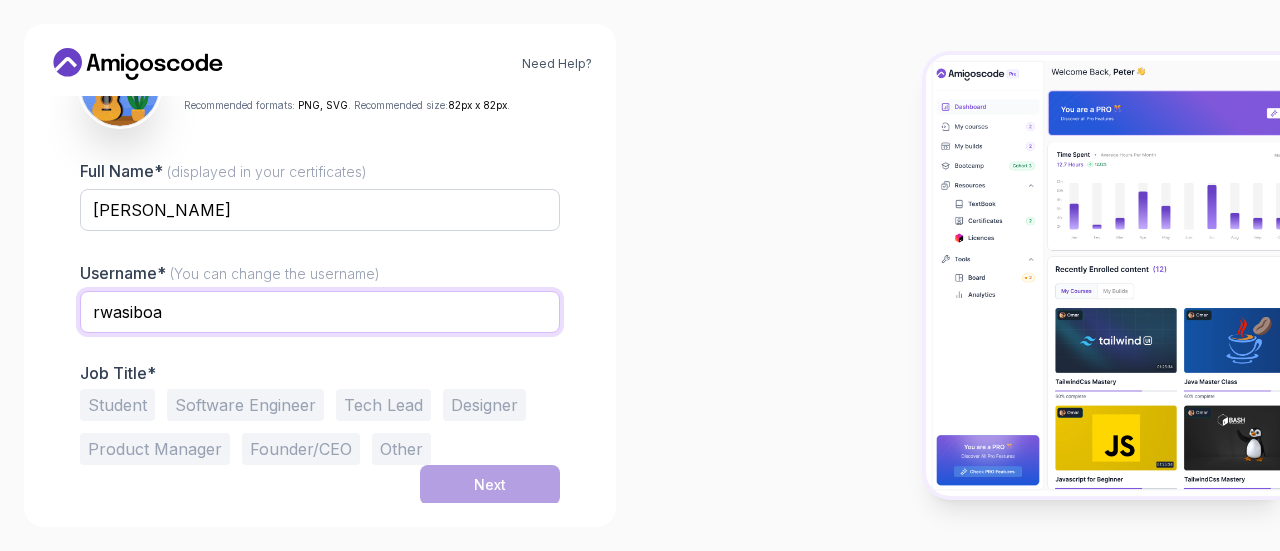 click on "rwasiboa" at bounding box center [320, 312] 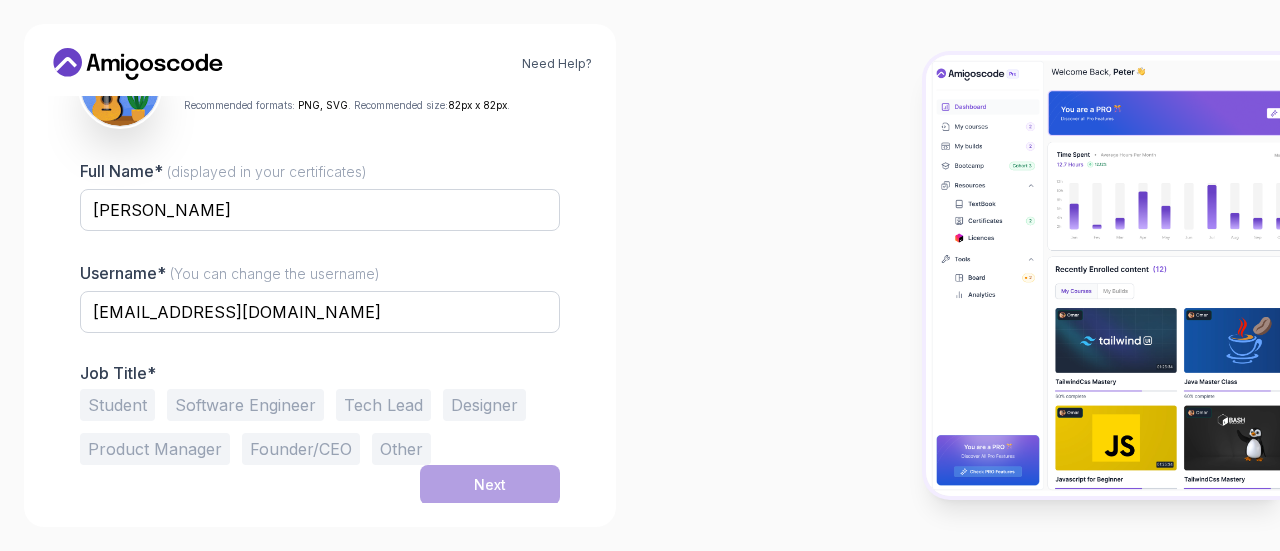 click at bounding box center [960, 275] 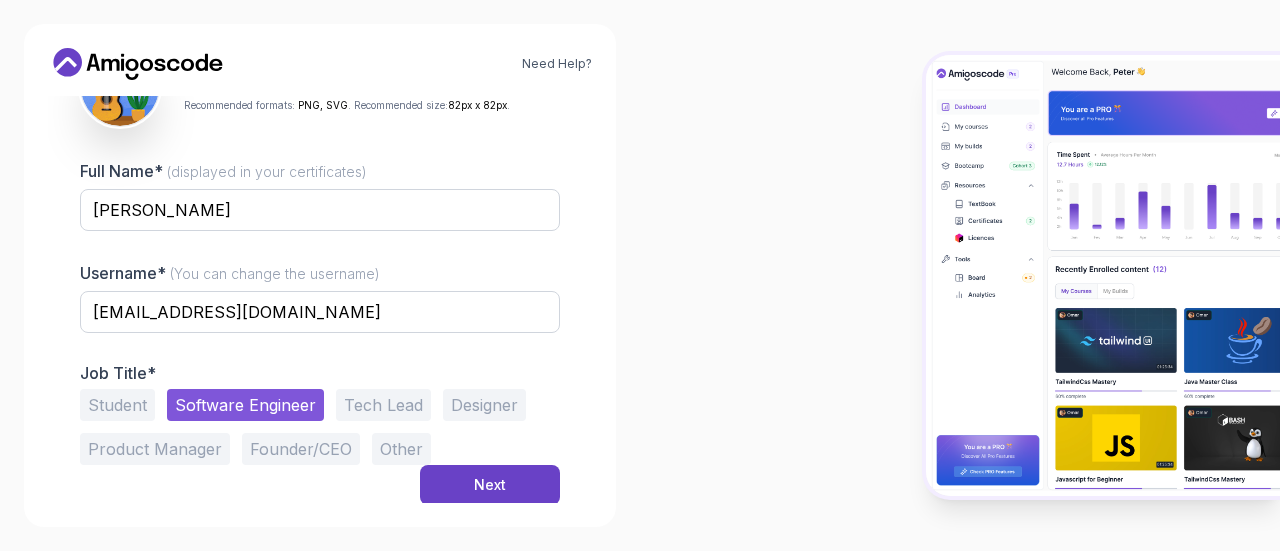 click on "Student" at bounding box center (117, 405) 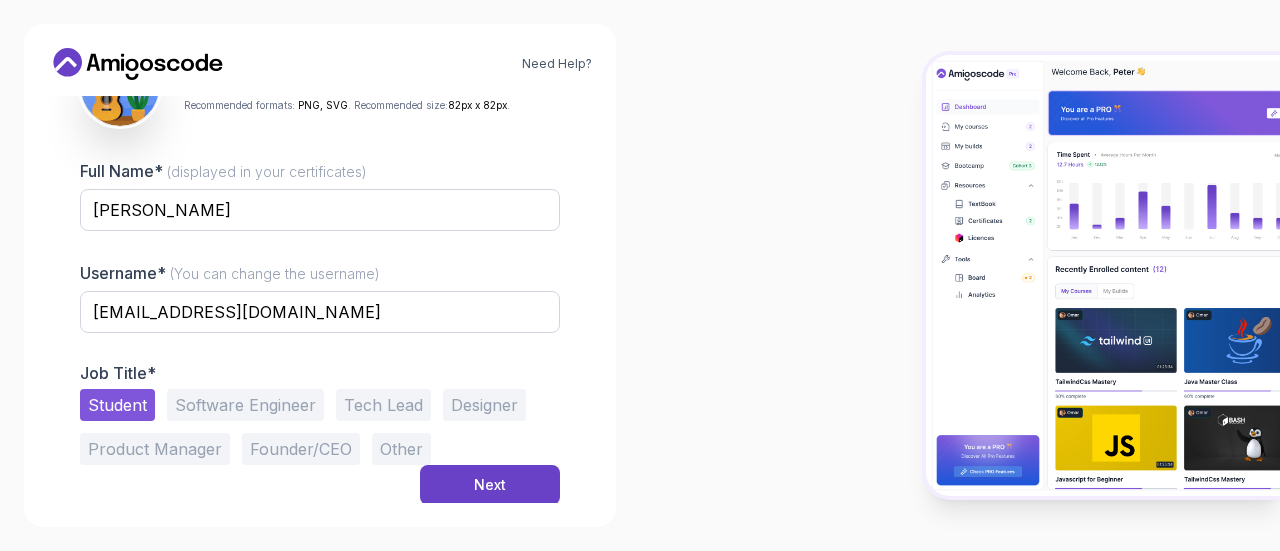 click on "Software Engineer" at bounding box center [245, 405] 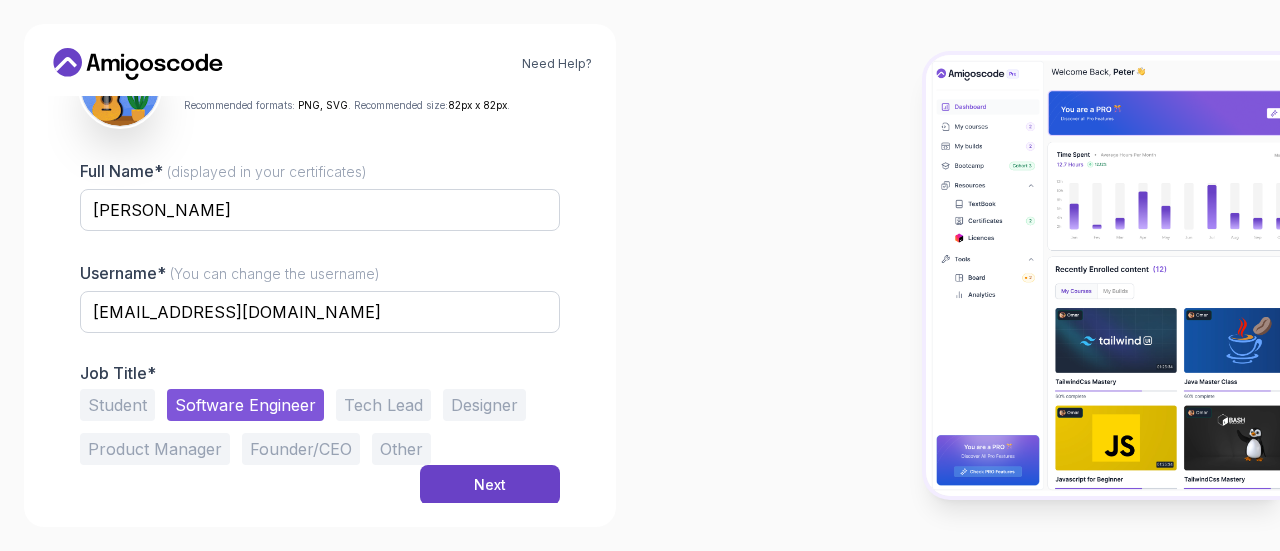click on "Student" at bounding box center [117, 405] 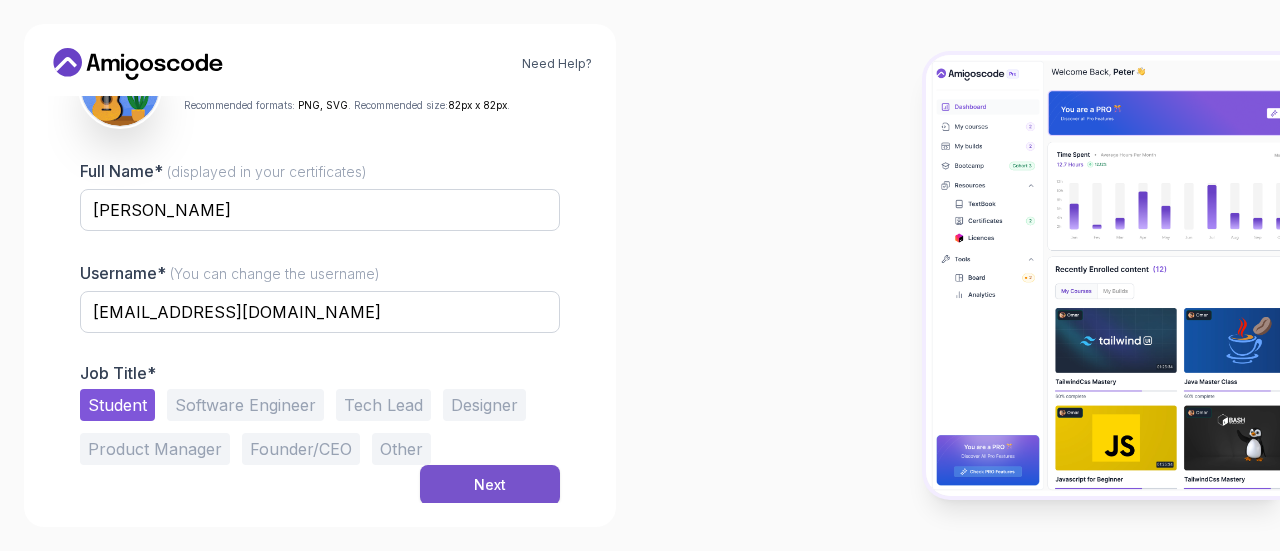 click on "Next" at bounding box center [490, 485] 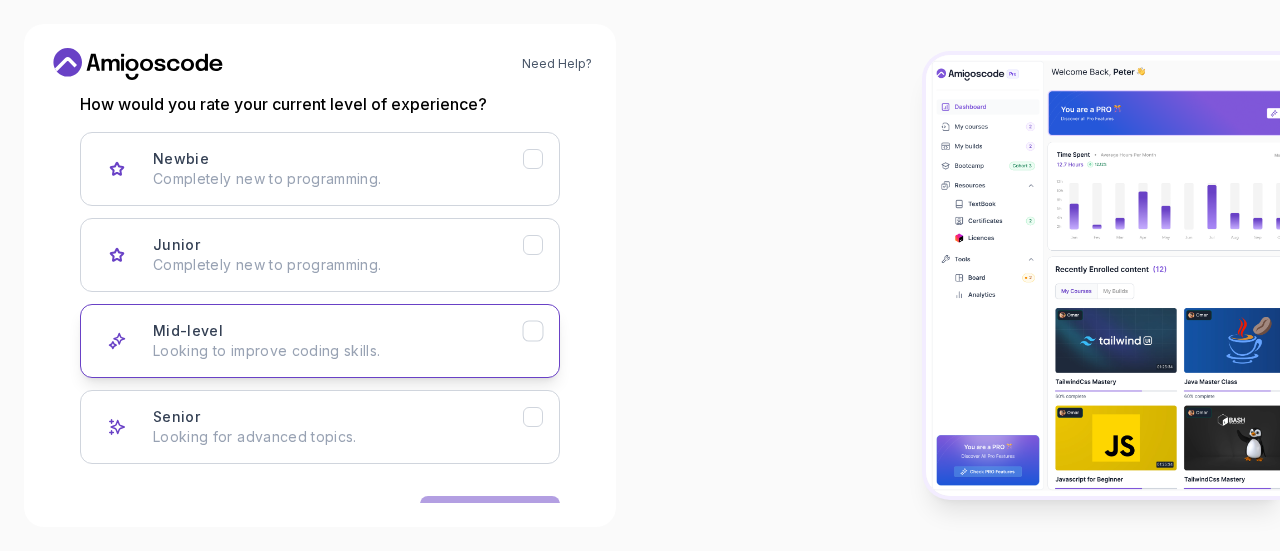 click 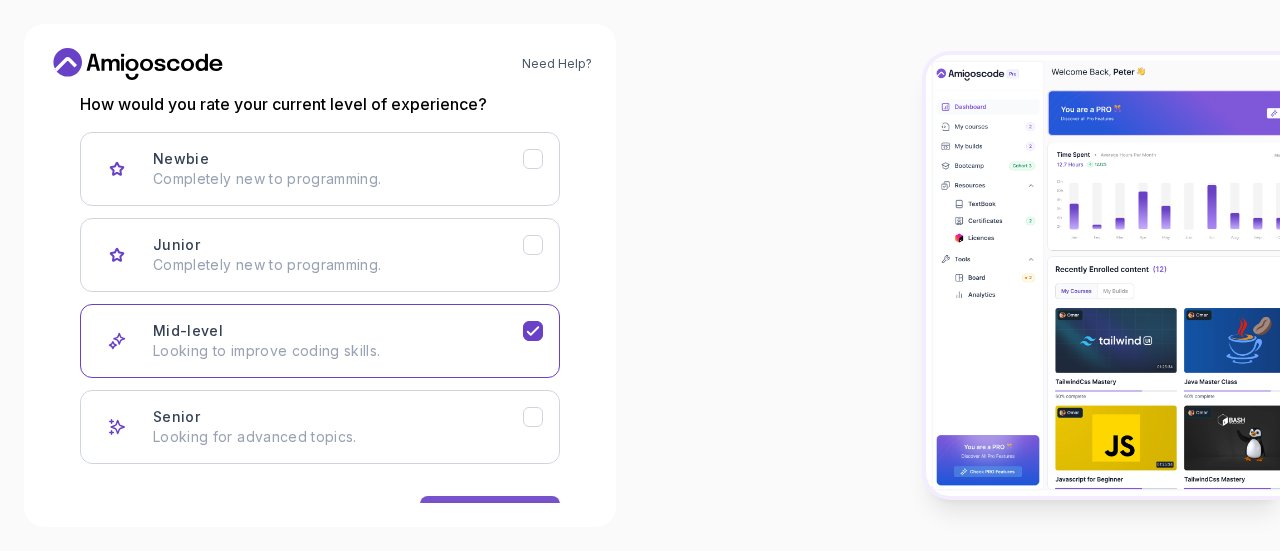 click on "Next" at bounding box center (490, 516) 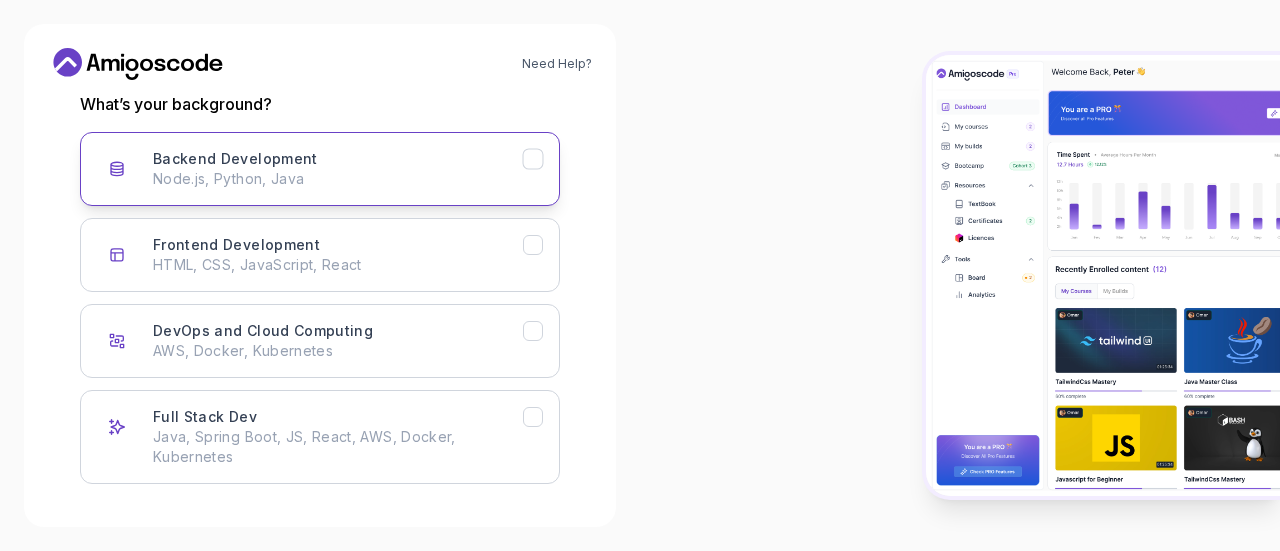 click on "Backend Development Node.js, Python, Java" at bounding box center [320, 169] 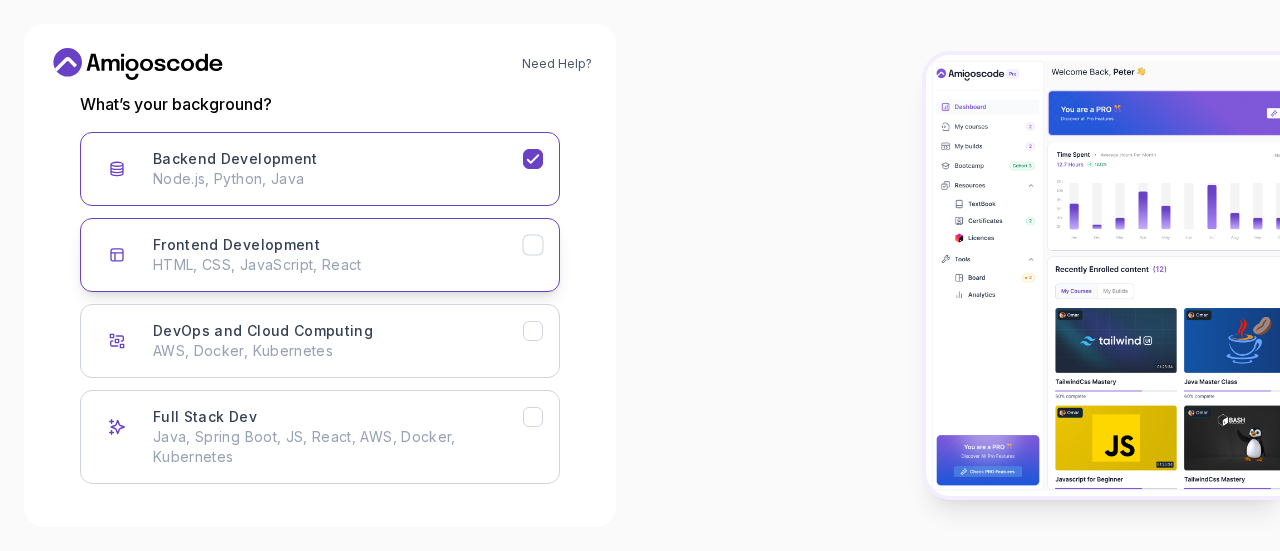 click 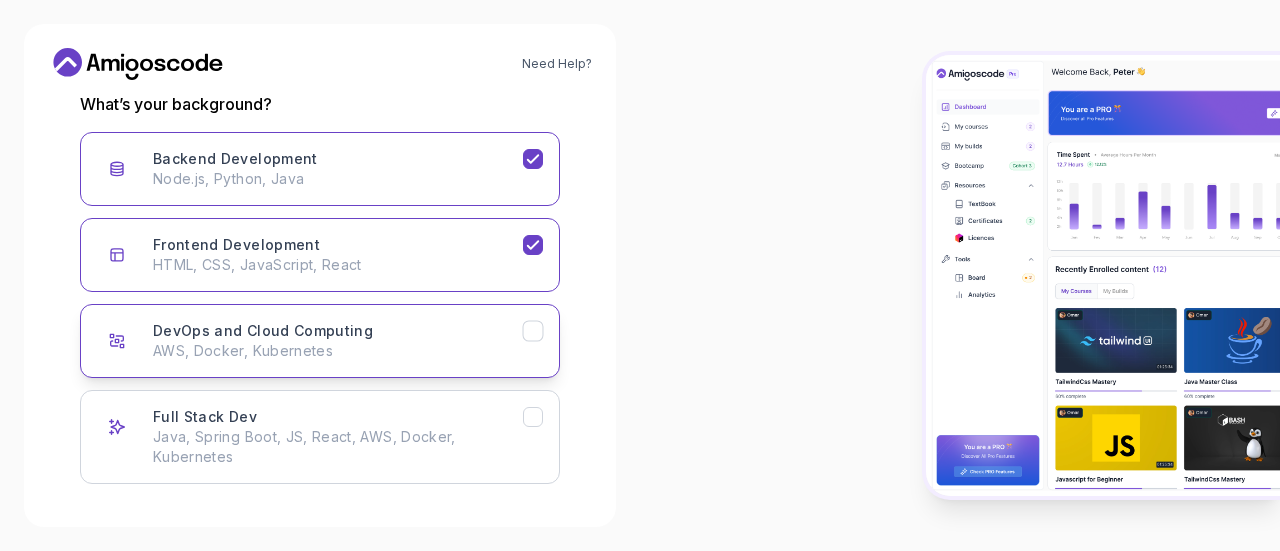 click 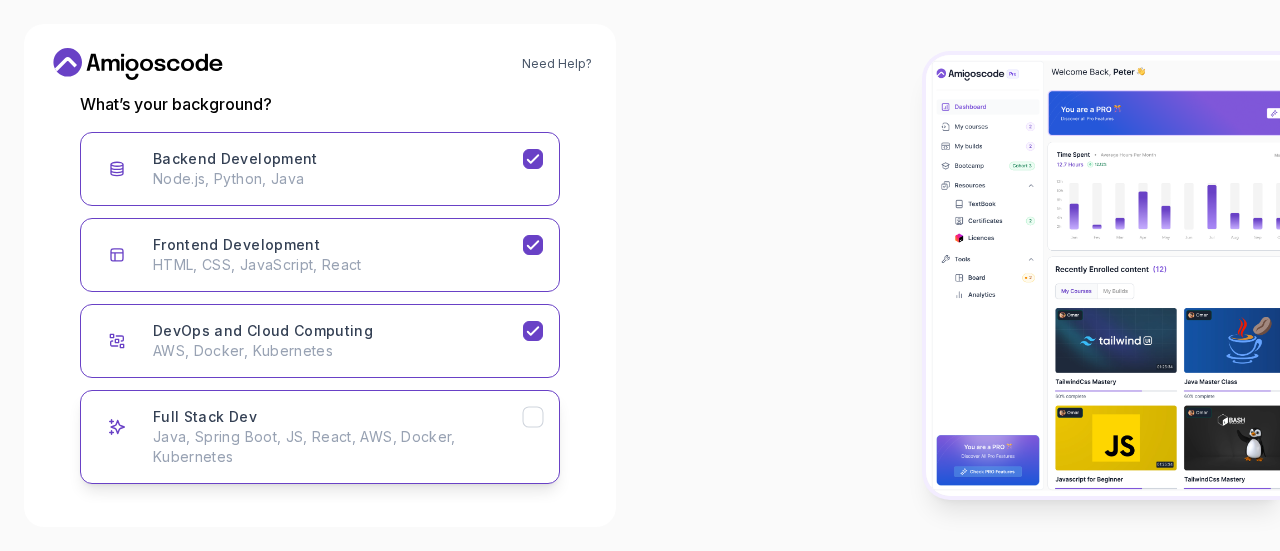 click 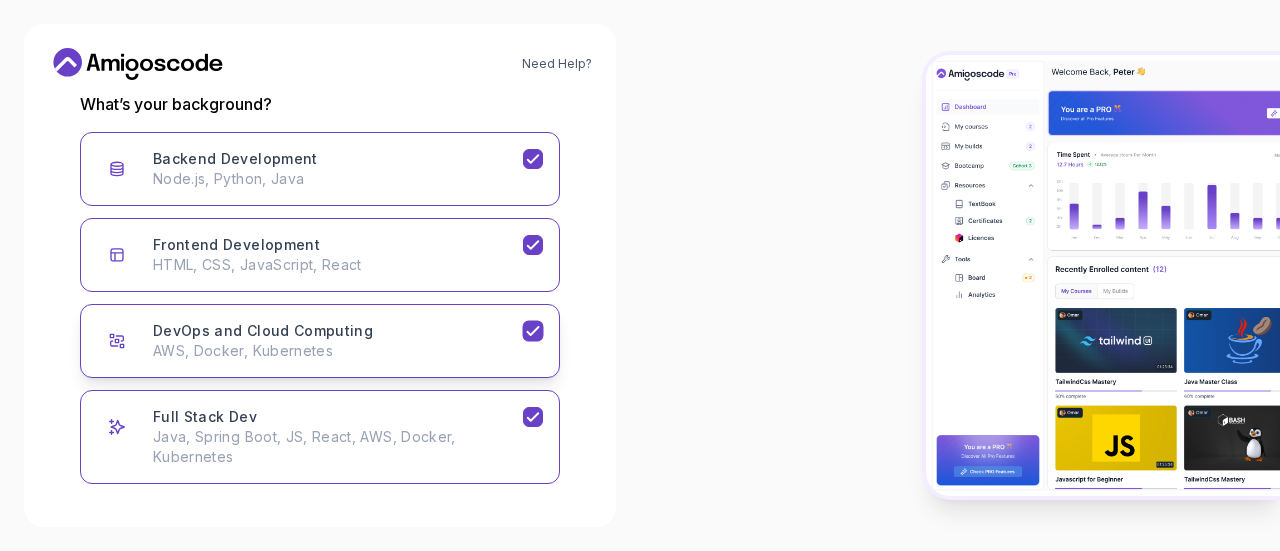 click 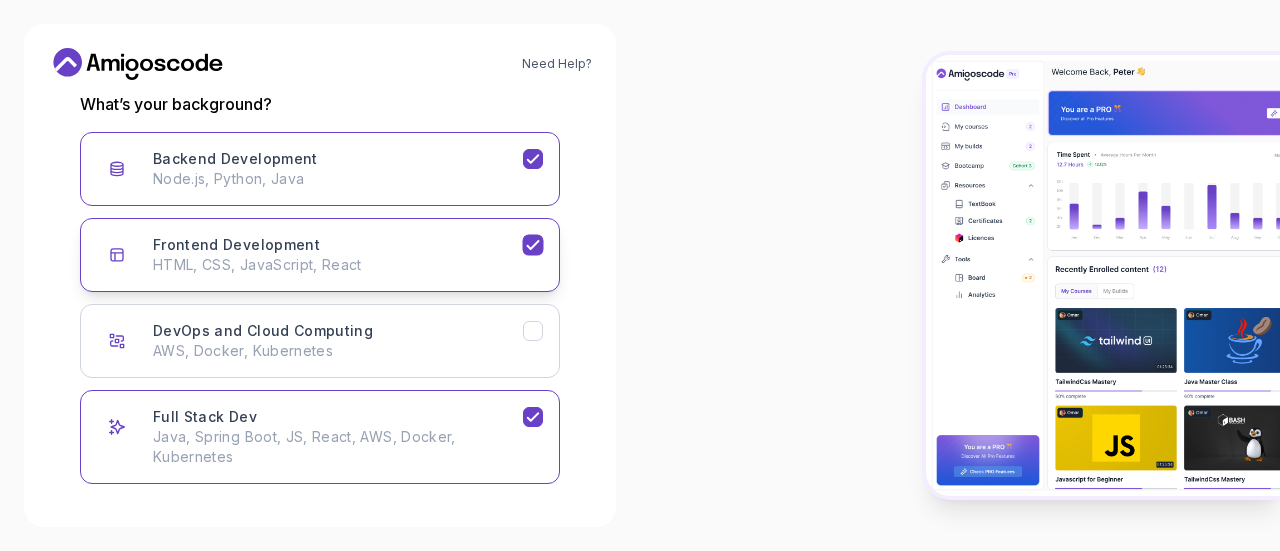 click 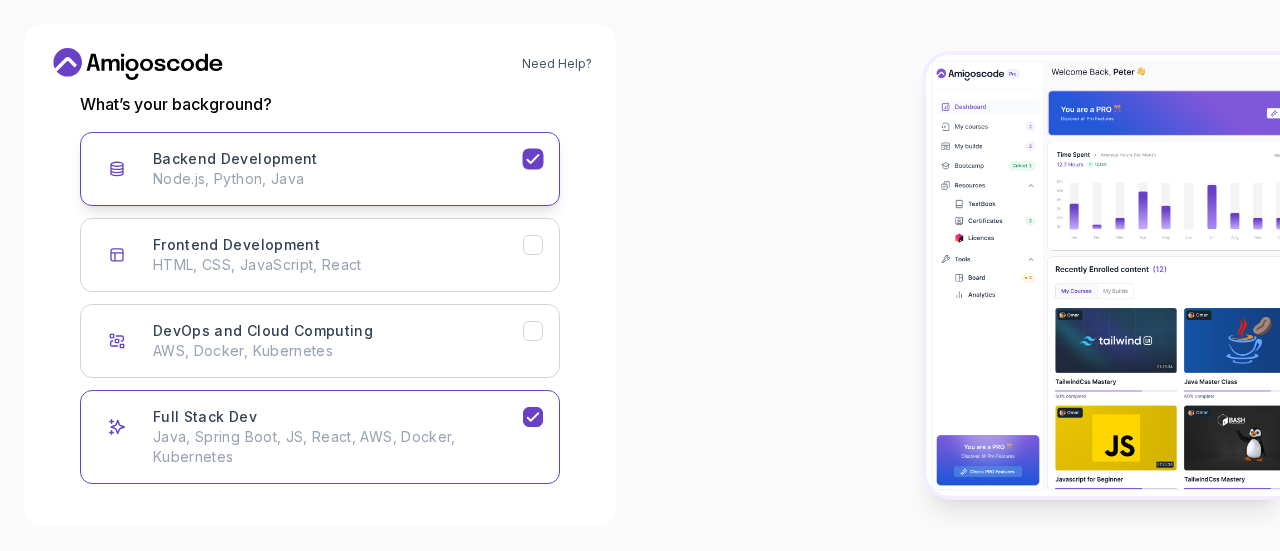 click 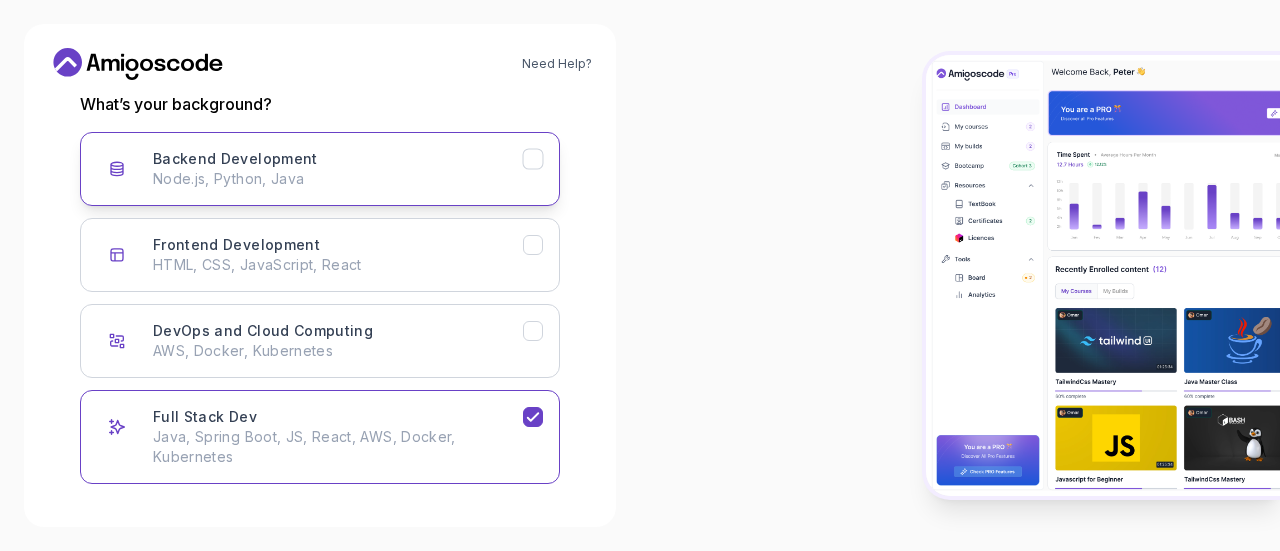 click 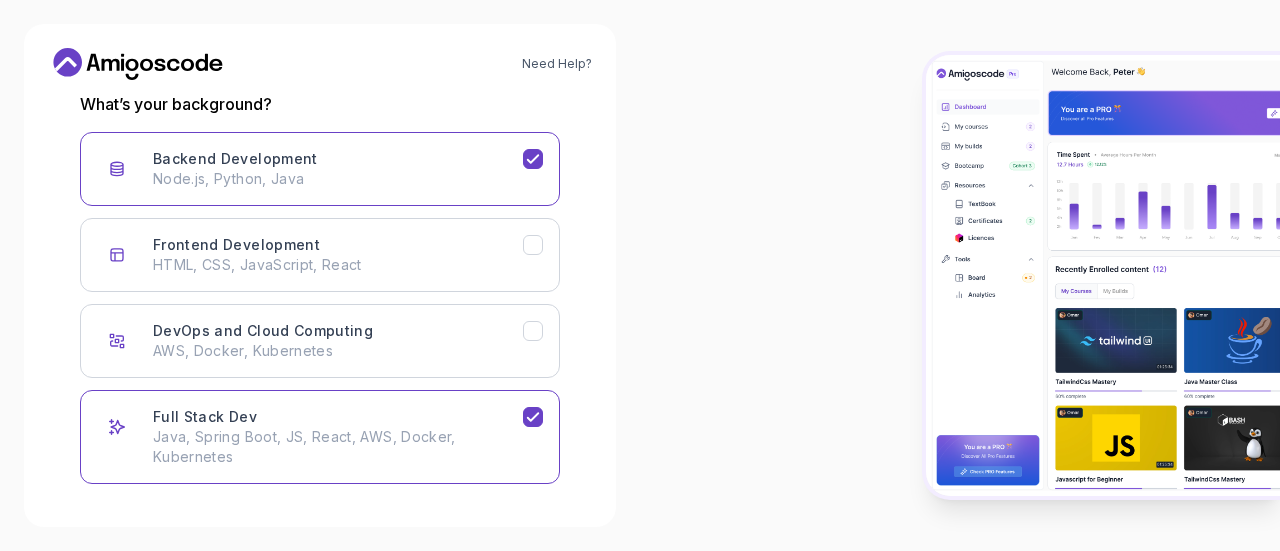 click at bounding box center [960, 275] 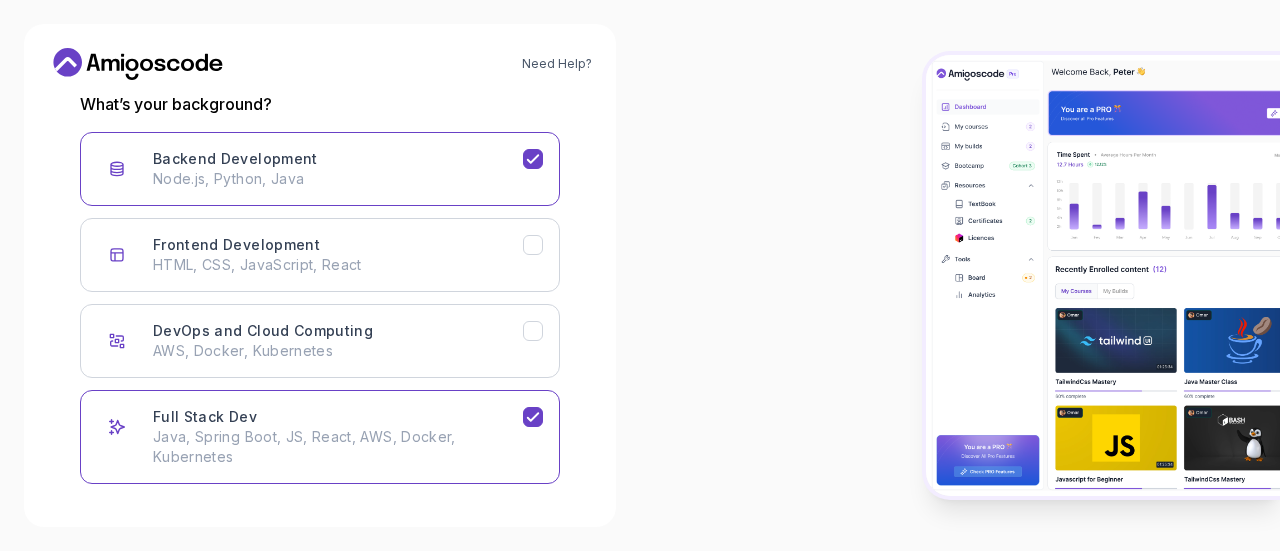 click at bounding box center (960, 275) 